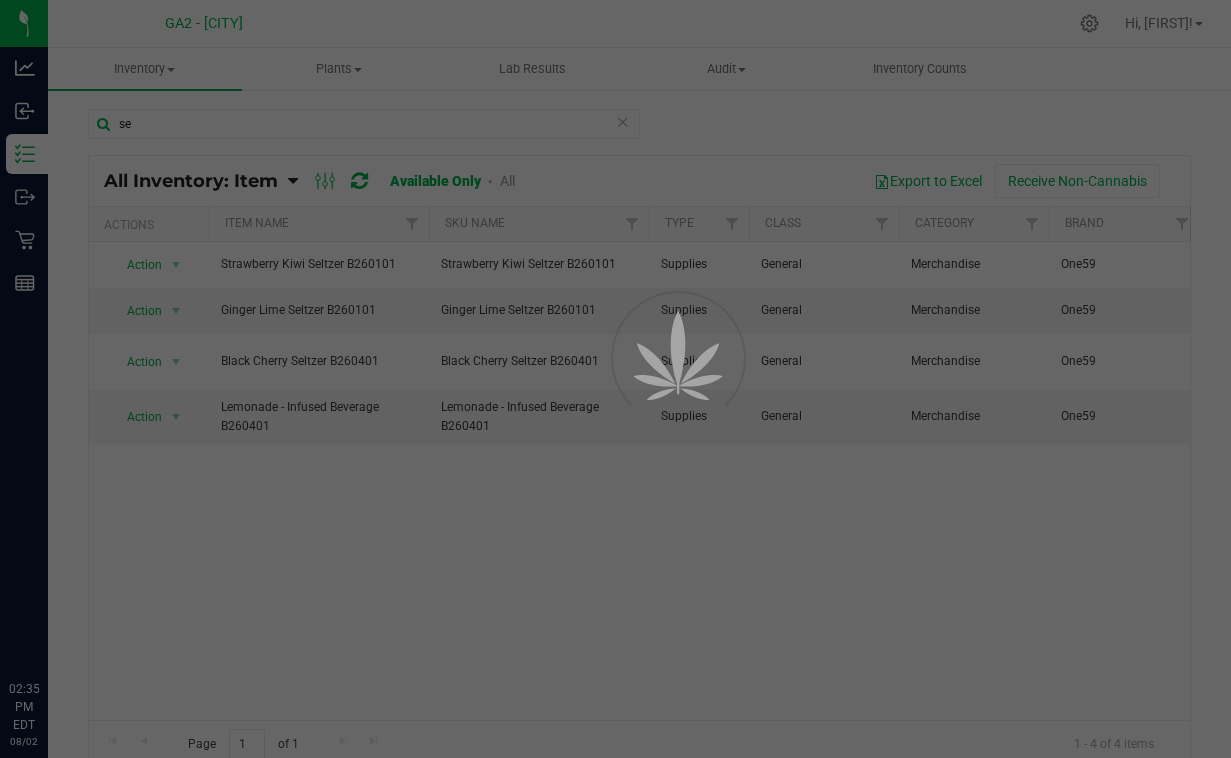 scroll, scrollTop: 0, scrollLeft: 0, axis: both 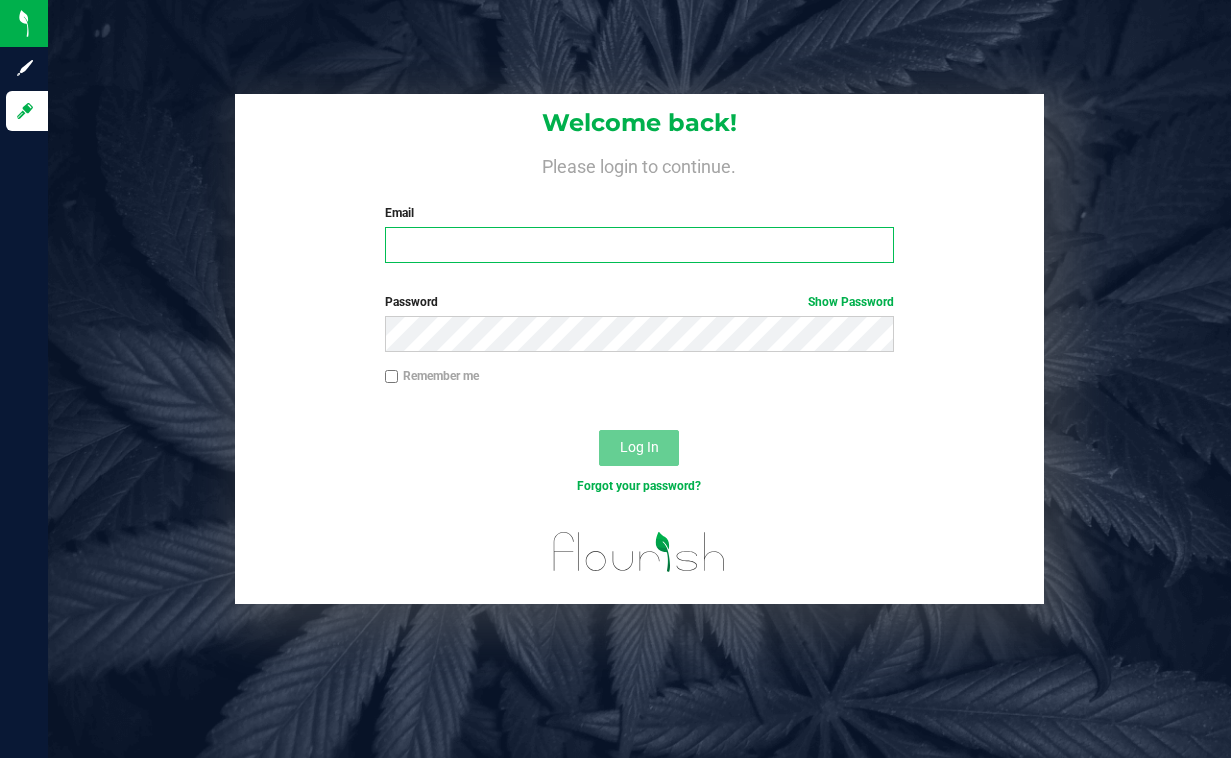 type on "sydneybrowning23@gmail.com" 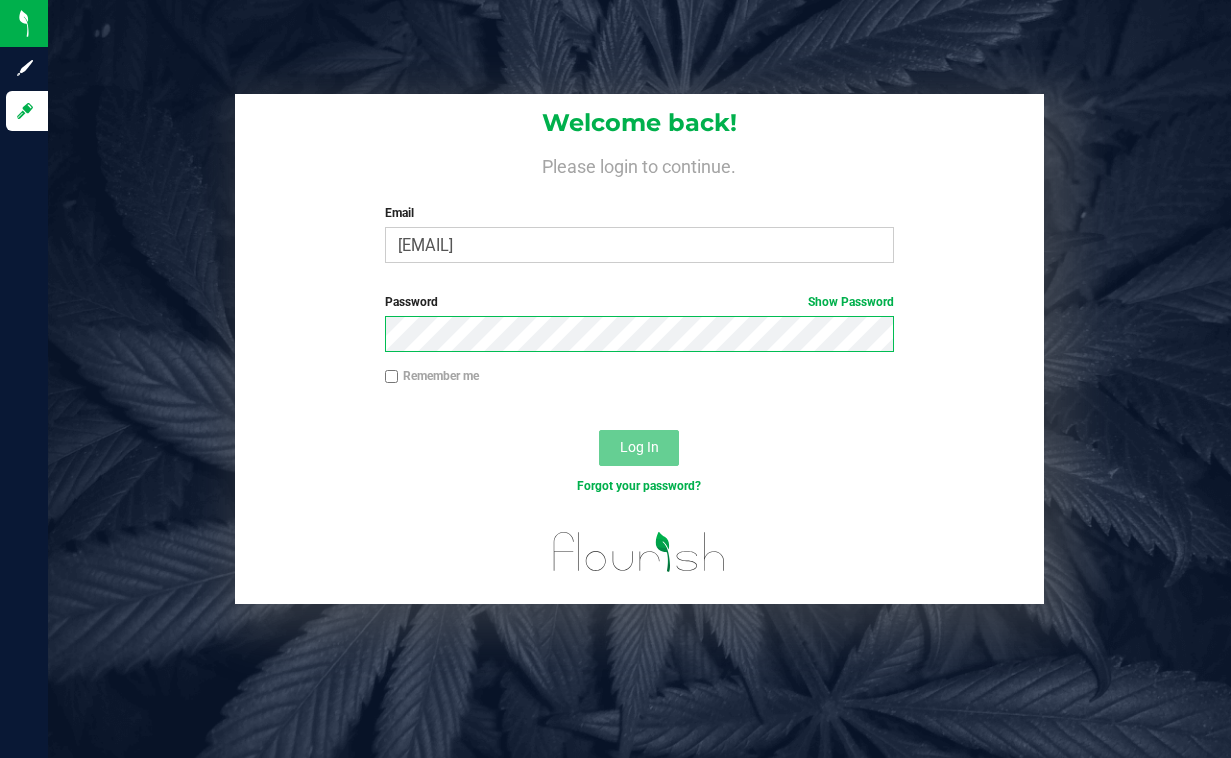 click on "Log In" at bounding box center (639, 448) 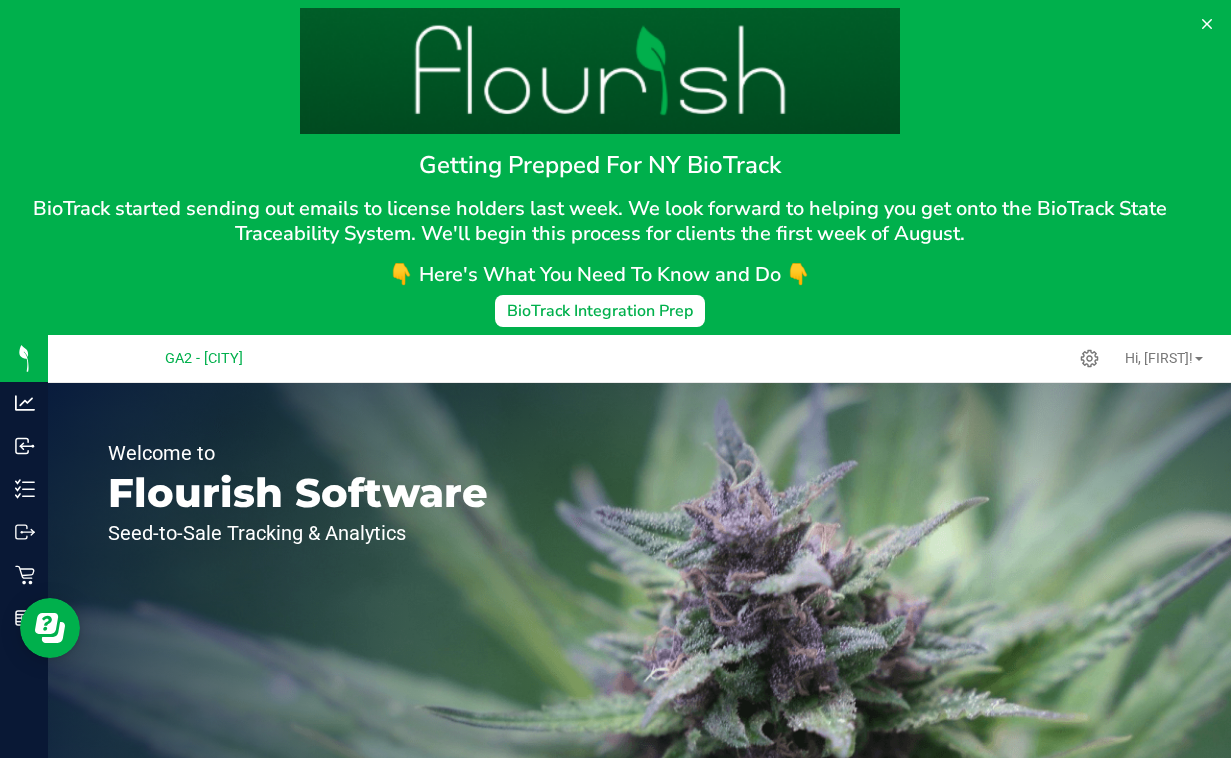 scroll, scrollTop: 0, scrollLeft: 0, axis: both 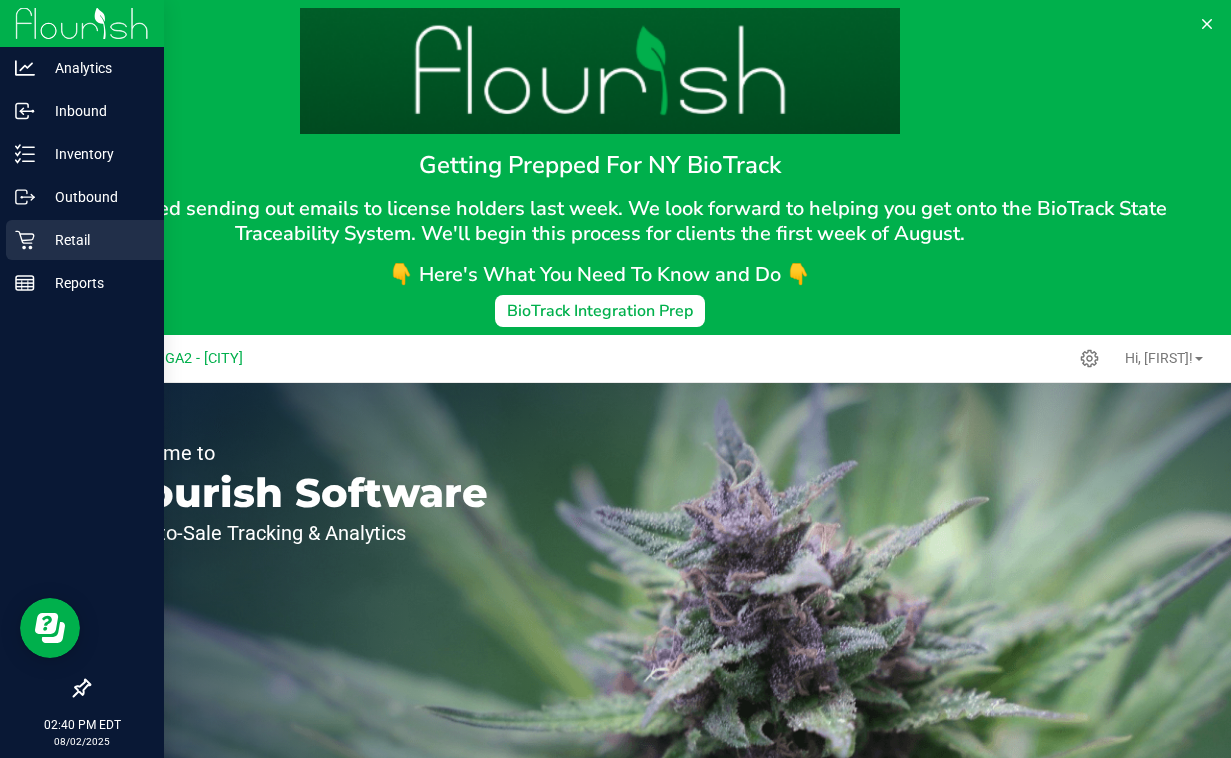 click on "Retail" at bounding box center [95, 240] 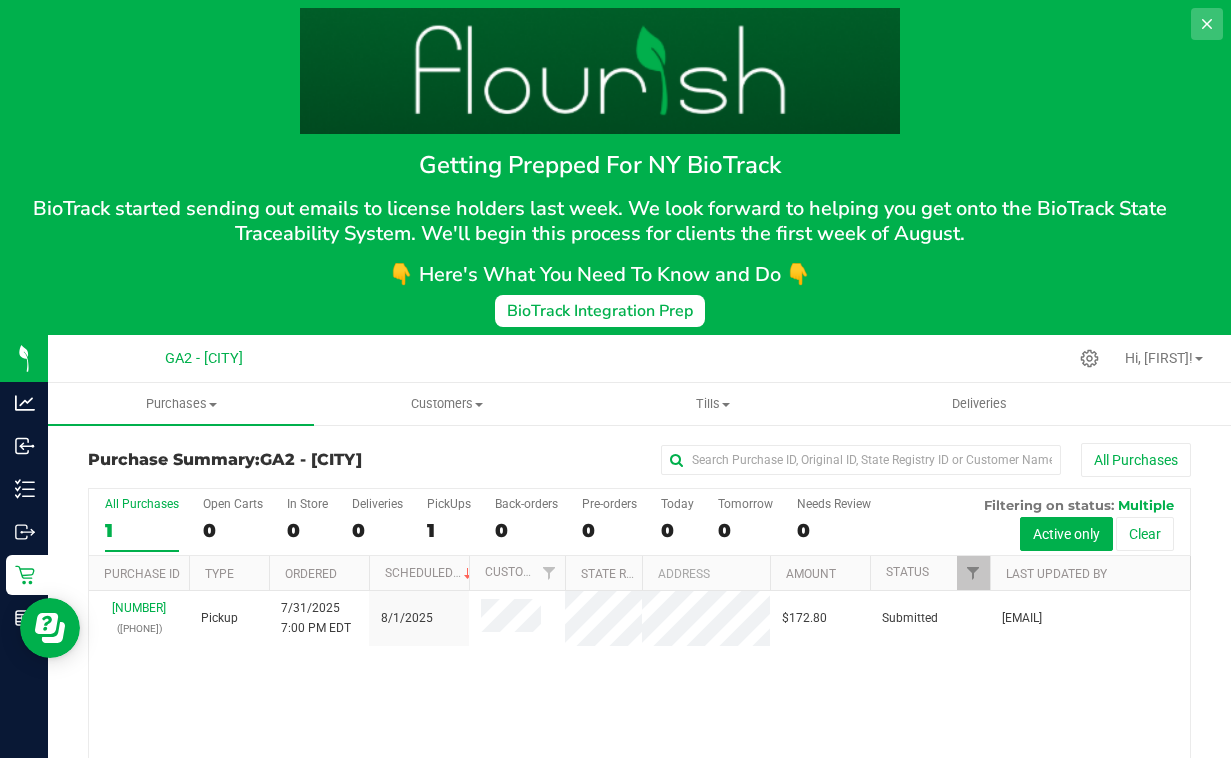 click at bounding box center [1207, 24] 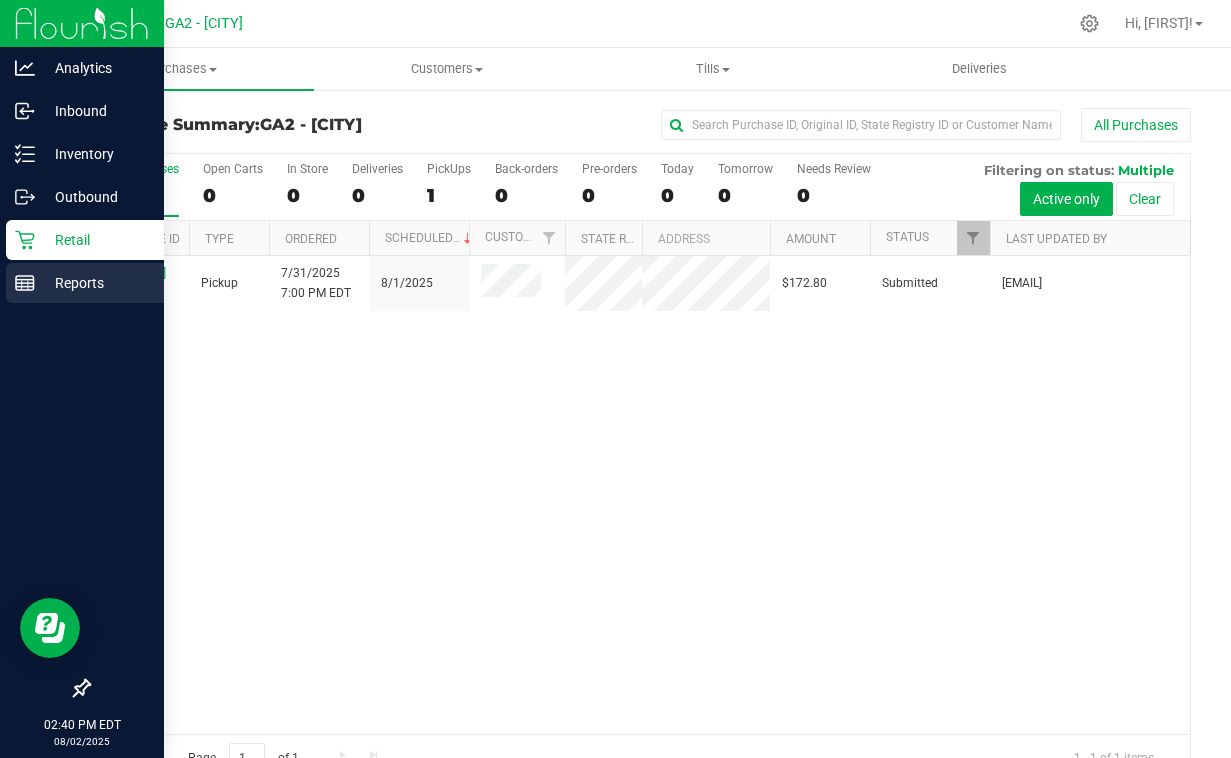click on "Reports" at bounding box center [95, 283] 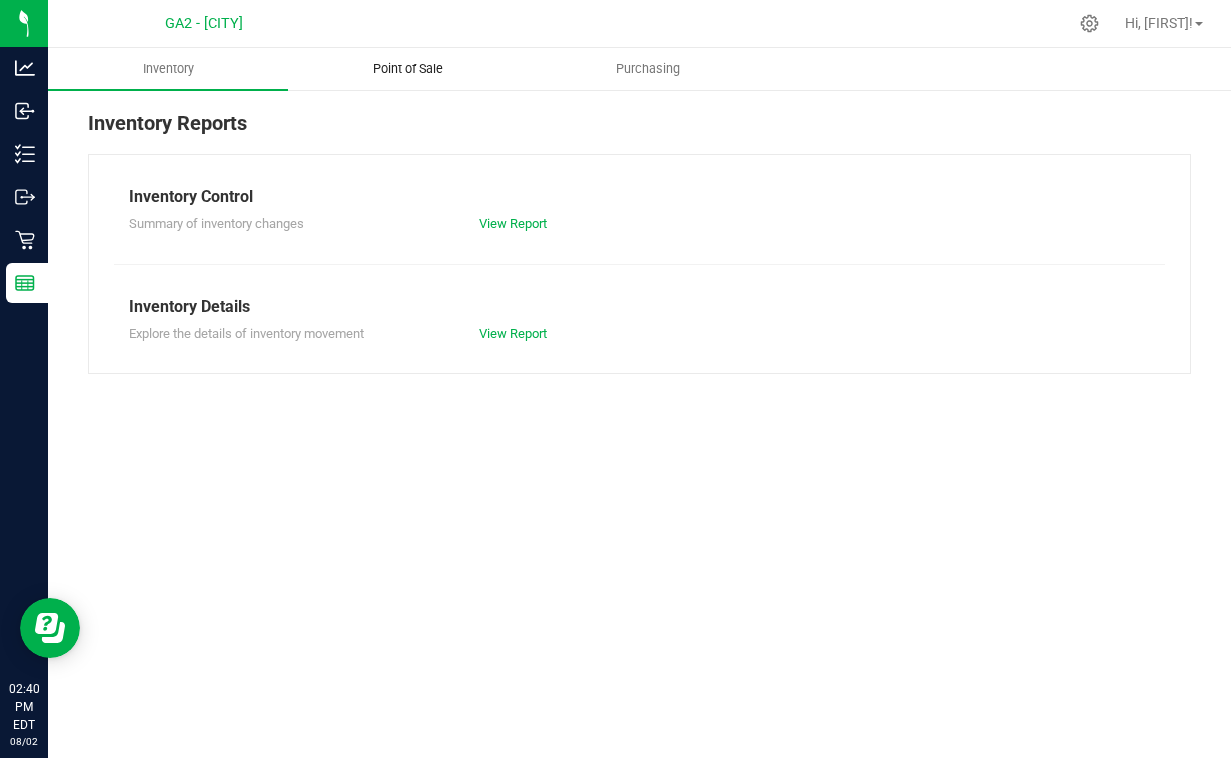 click on "Point of Sale" at bounding box center (408, 69) 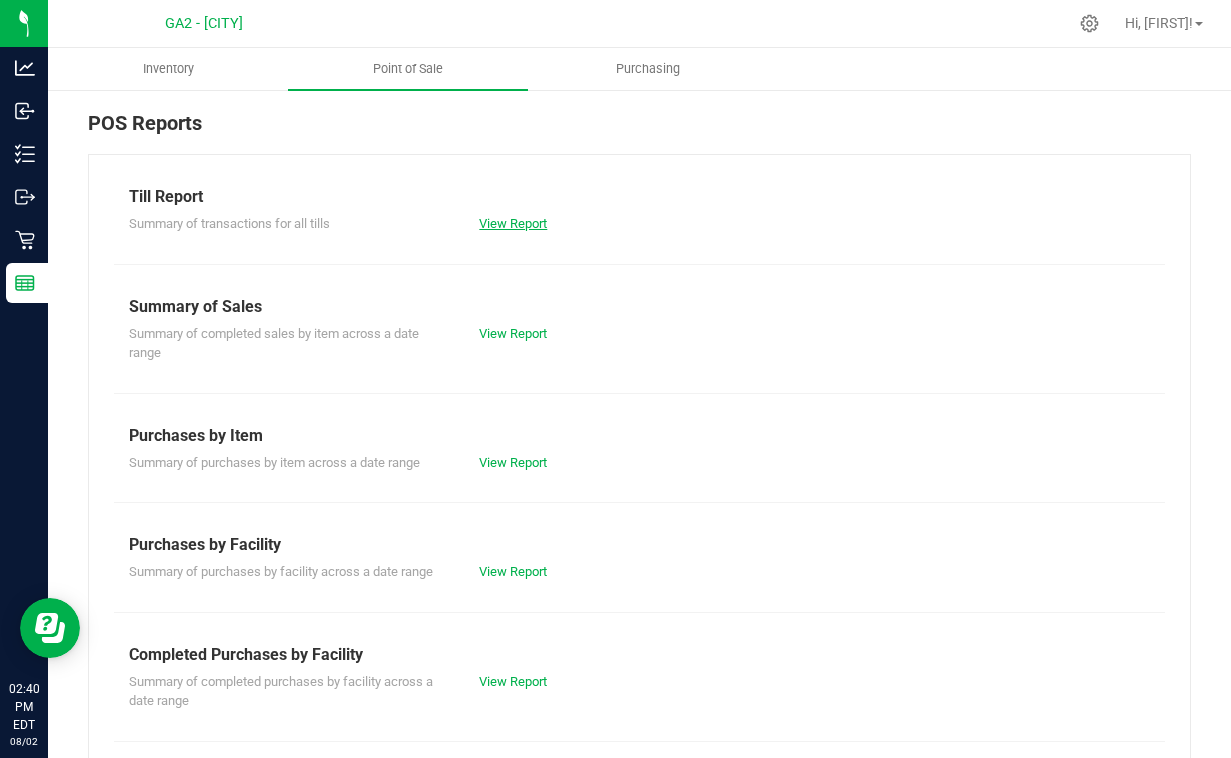 click on "View Report" at bounding box center [513, 223] 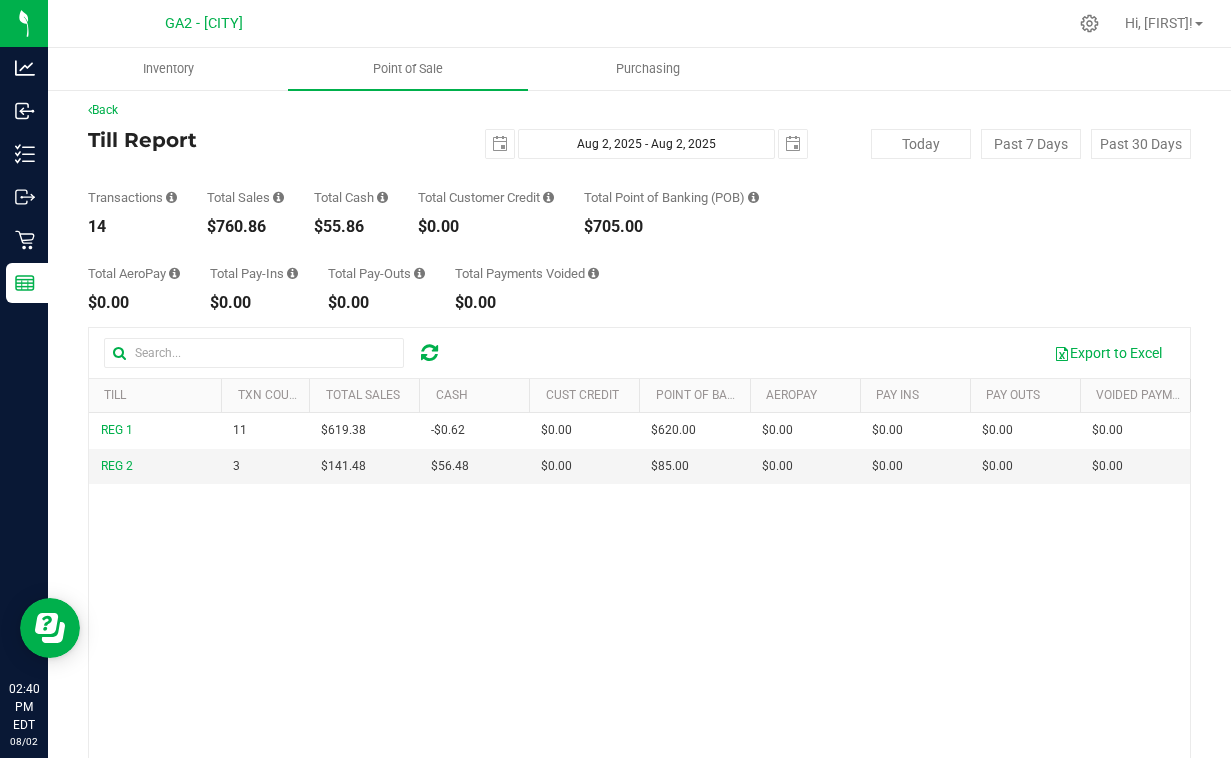 scroll, scrollTop: 0, scrollLeft: 0, axis: both 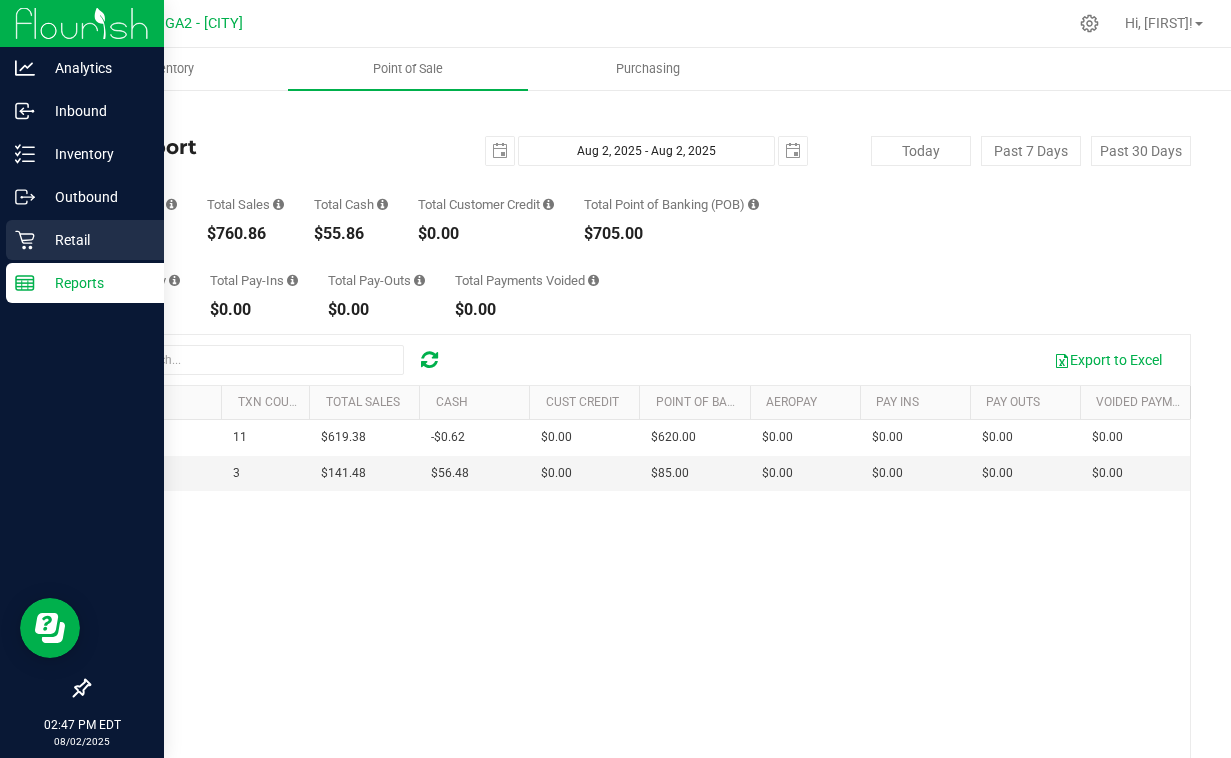 click on "Retail" at bounding box center [95, 240] 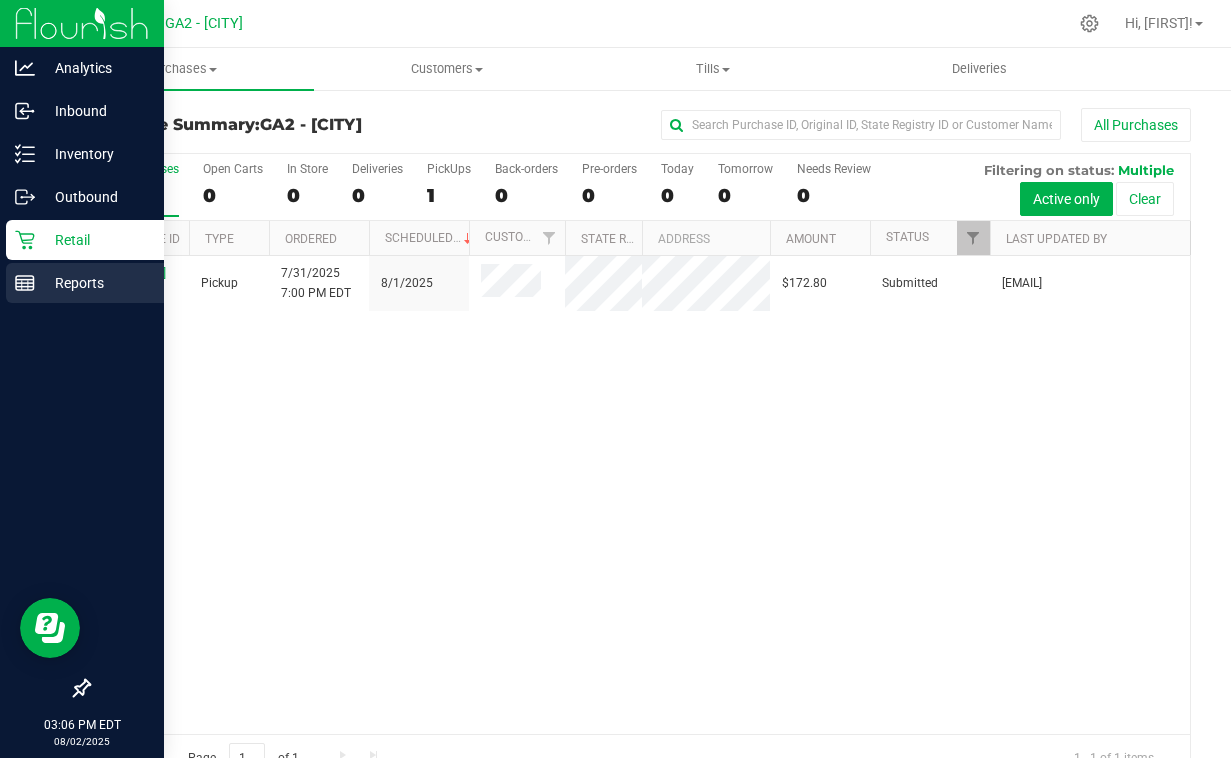 click 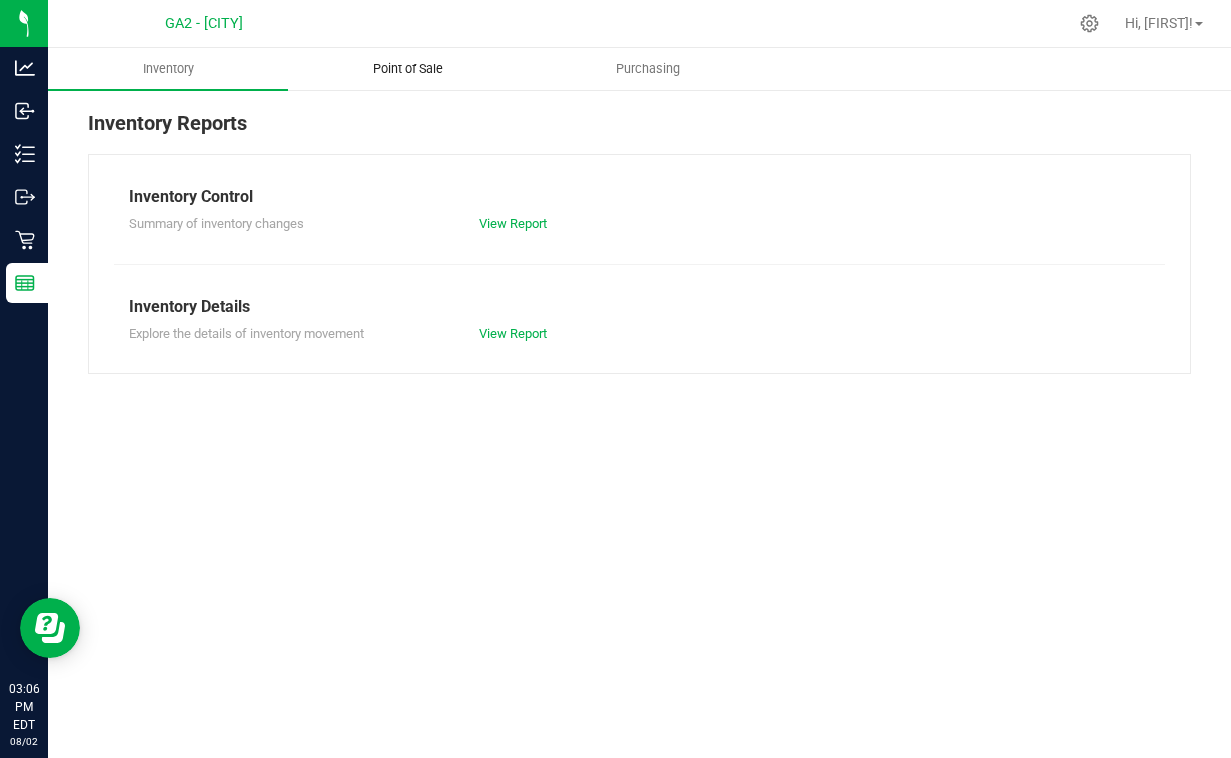 click on "Point of Sale" at bounding box center (408, 69) 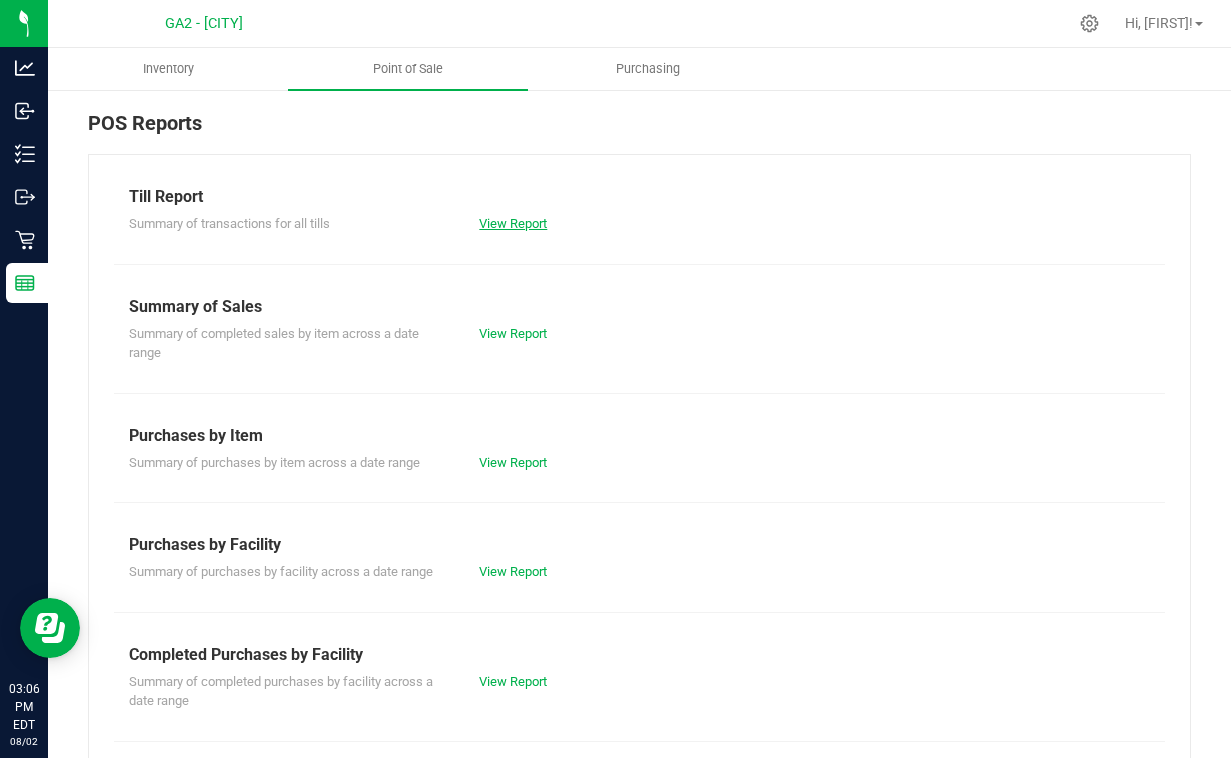 click on "View Report" at bounding box center (513, 223) 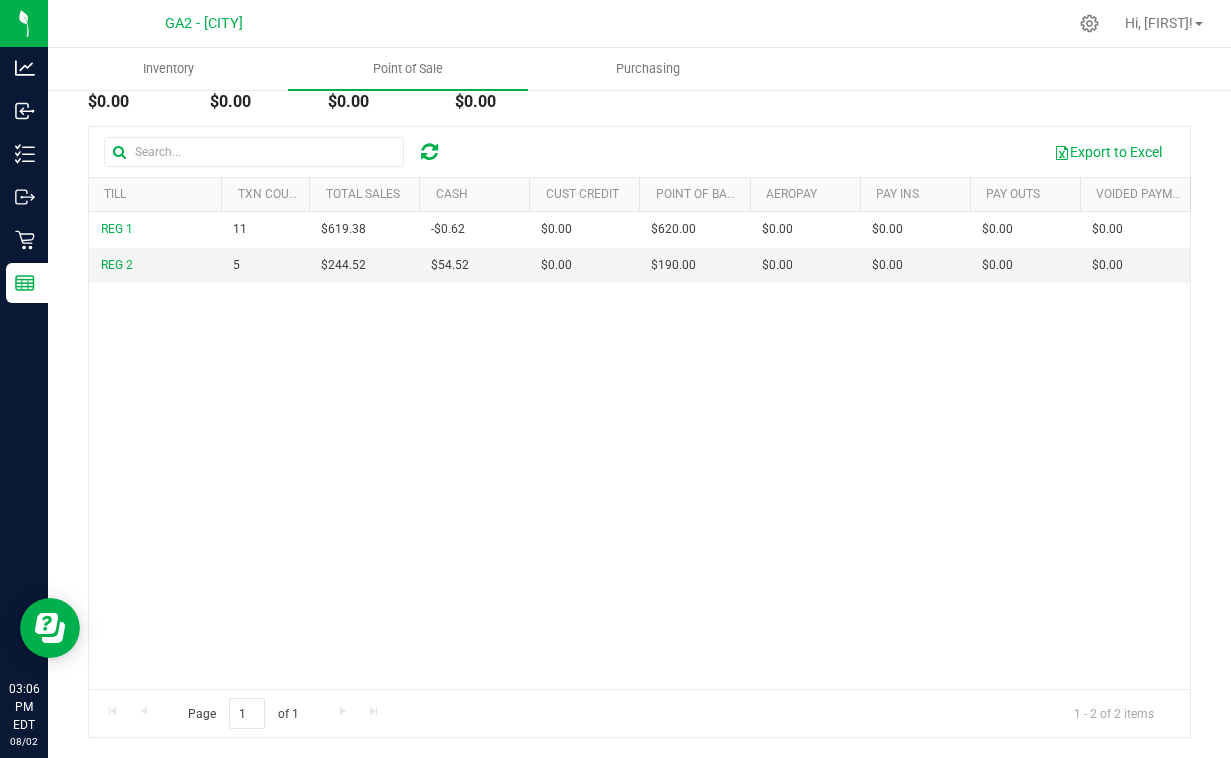 scroll, scrollTop: 208, scrollLeft: 0, axis: vertical 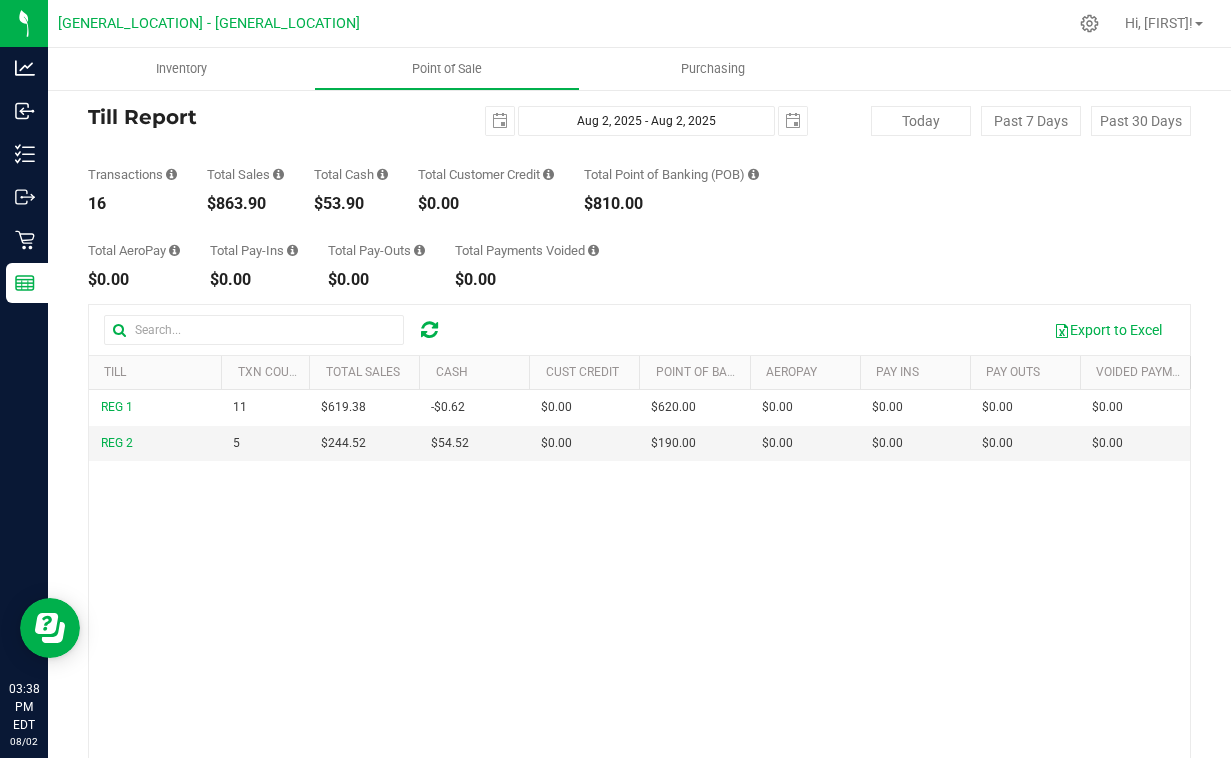 click at bounding box center [717, 23] 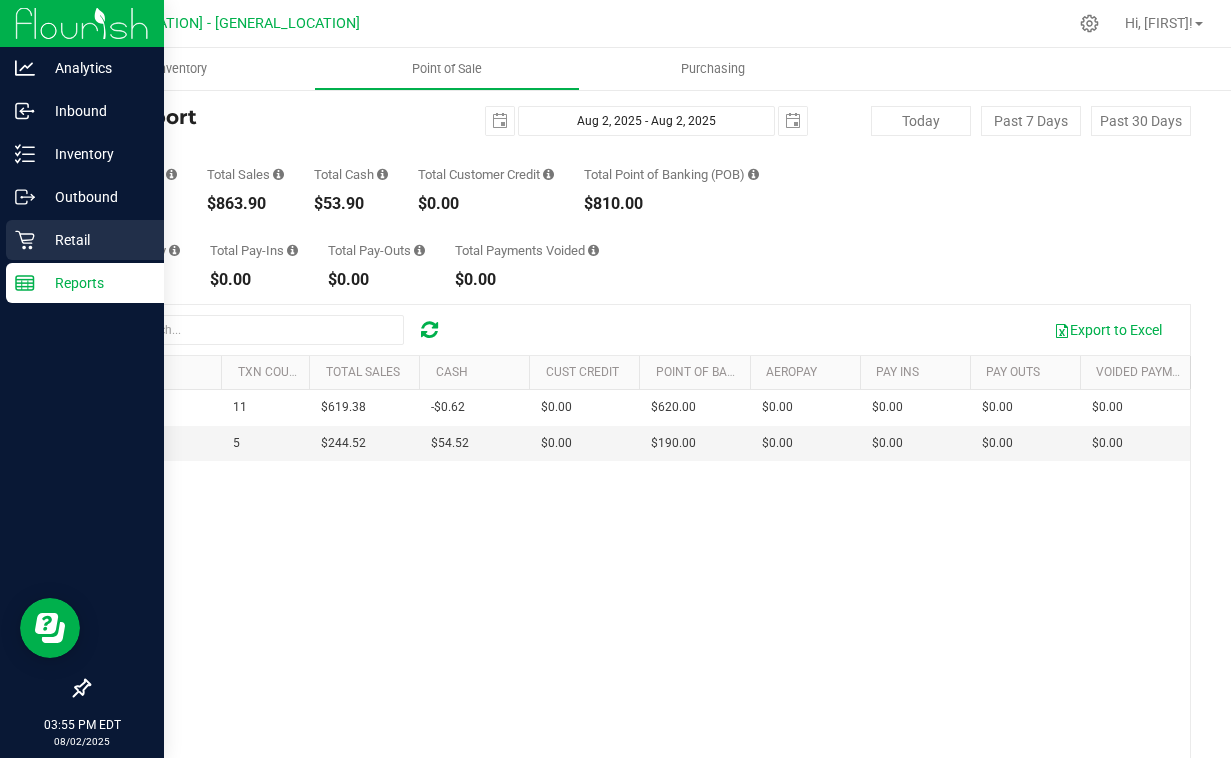 click on "Retail" at bounding box center (95, 240) 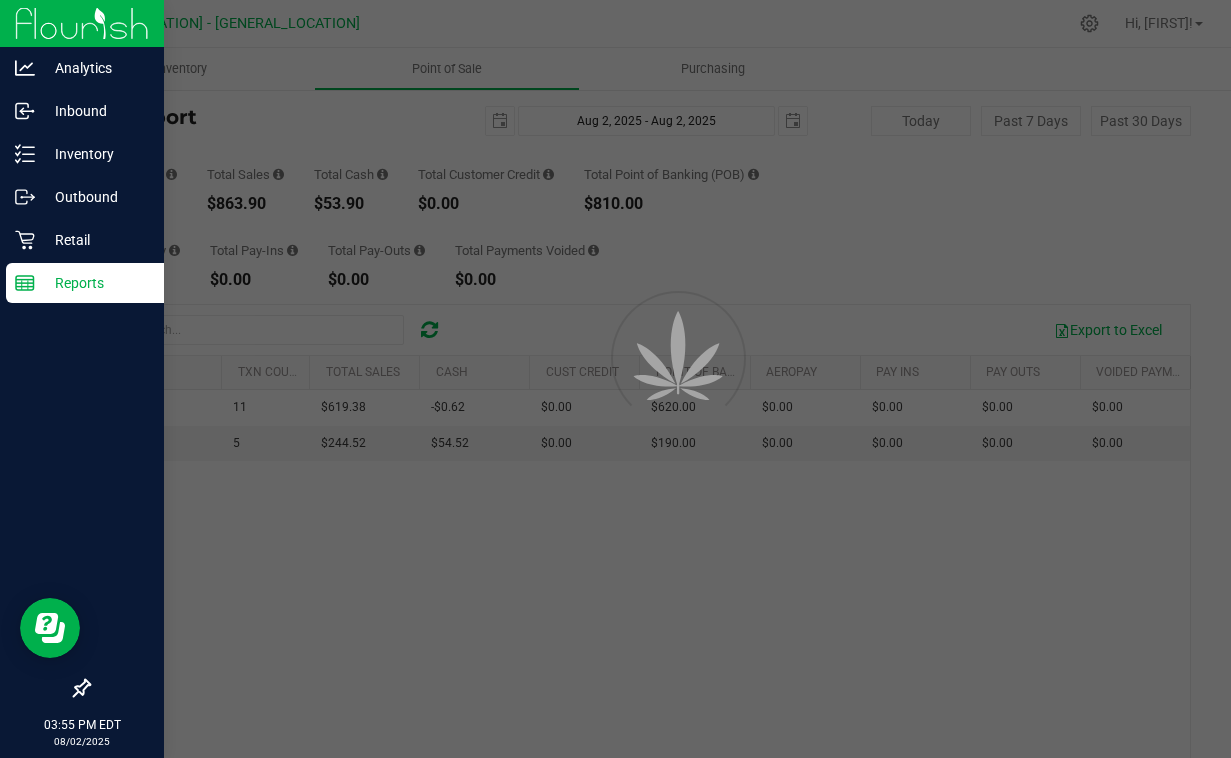 scroll, scrollTop: 0, scrollLeft: 0, axis: both 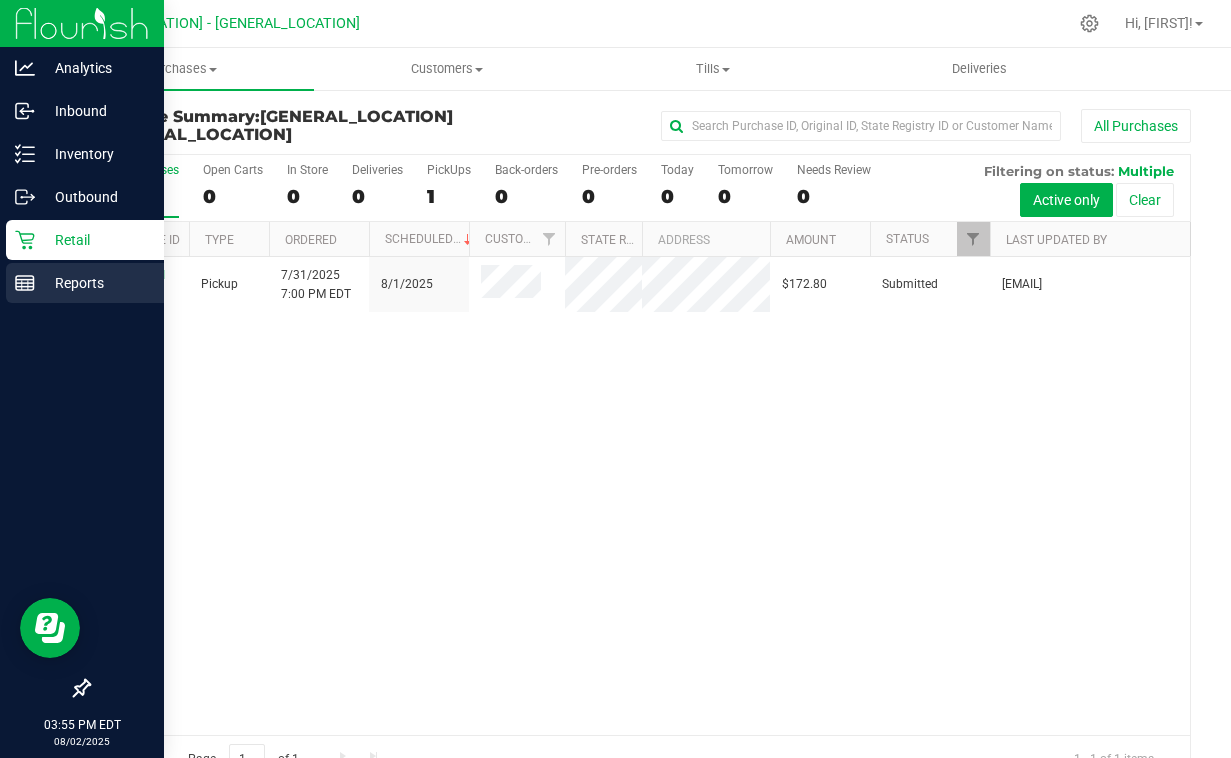 click on "Reports" at bounding box center (85, 283) 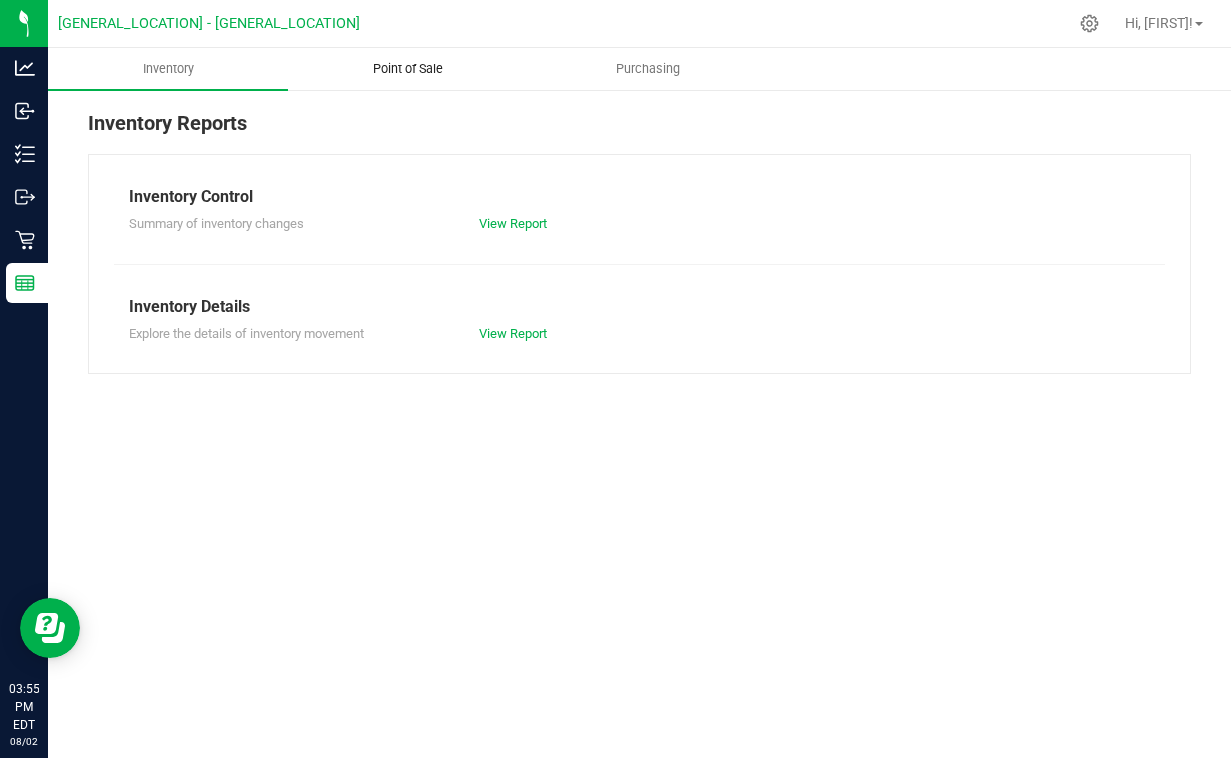 click on "Point of Sale" at bounding box center [408, 69] 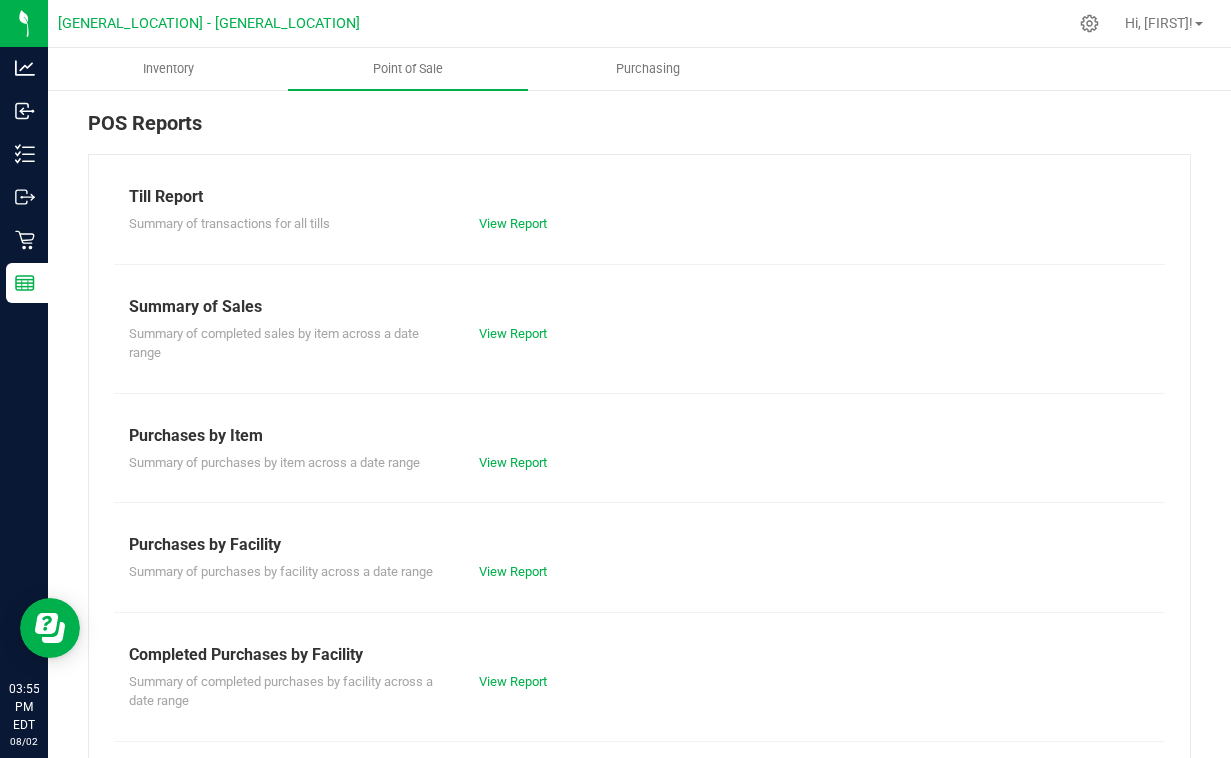scroll, scrollTop: 0, scrollLeft: 0, axis: both 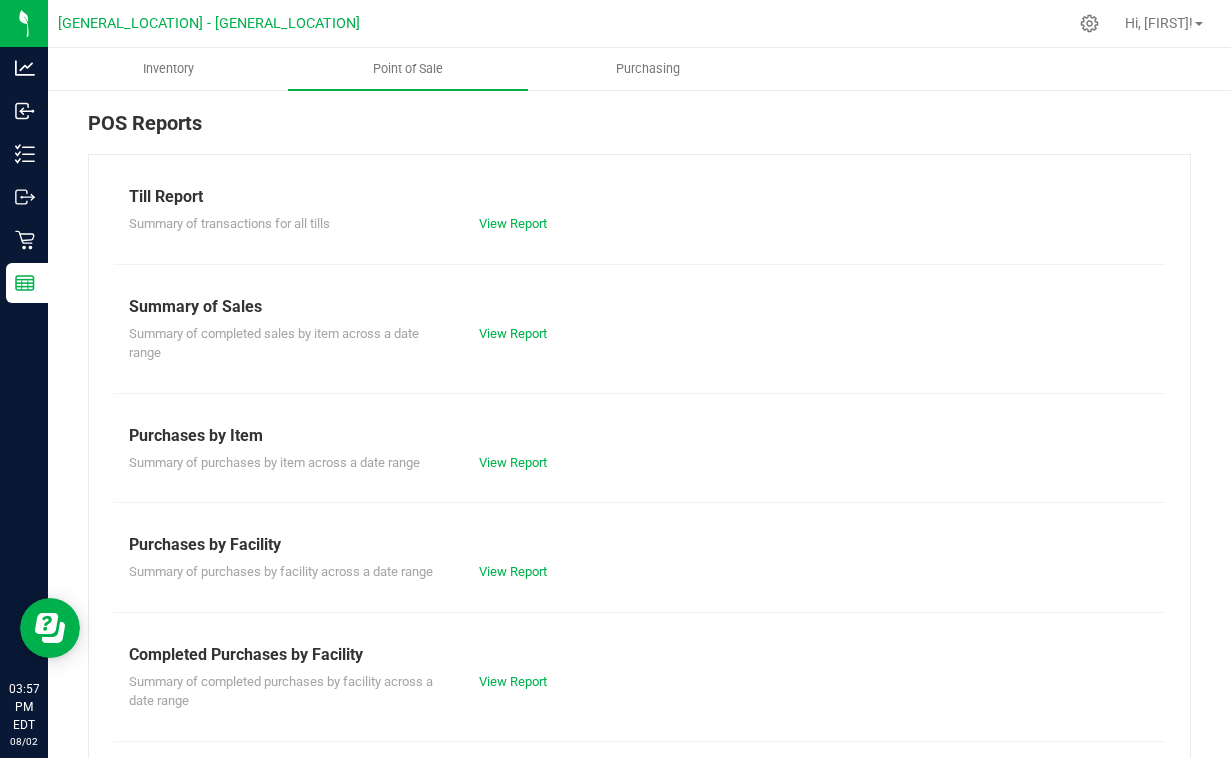 click on "Till Report" at bounding box center [639, 197] 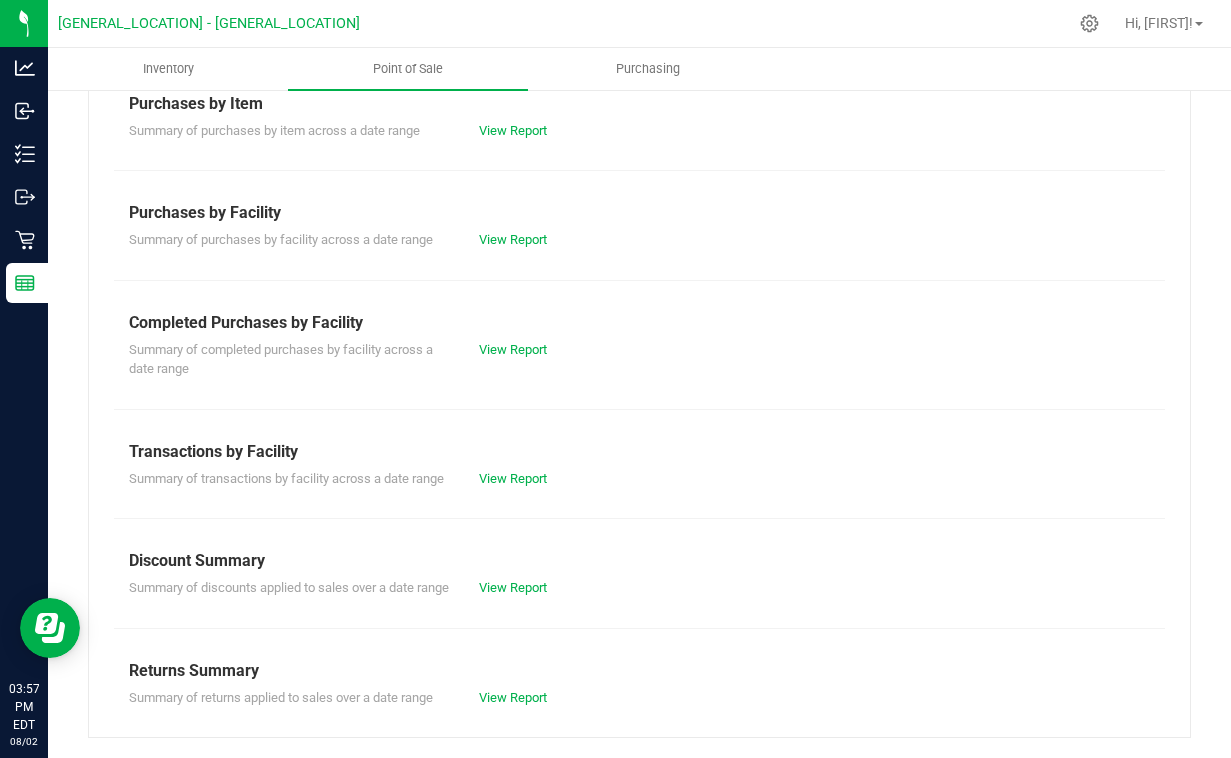 scroll, scrollTop: 365, scrollLeft: 0, axis: vertical 